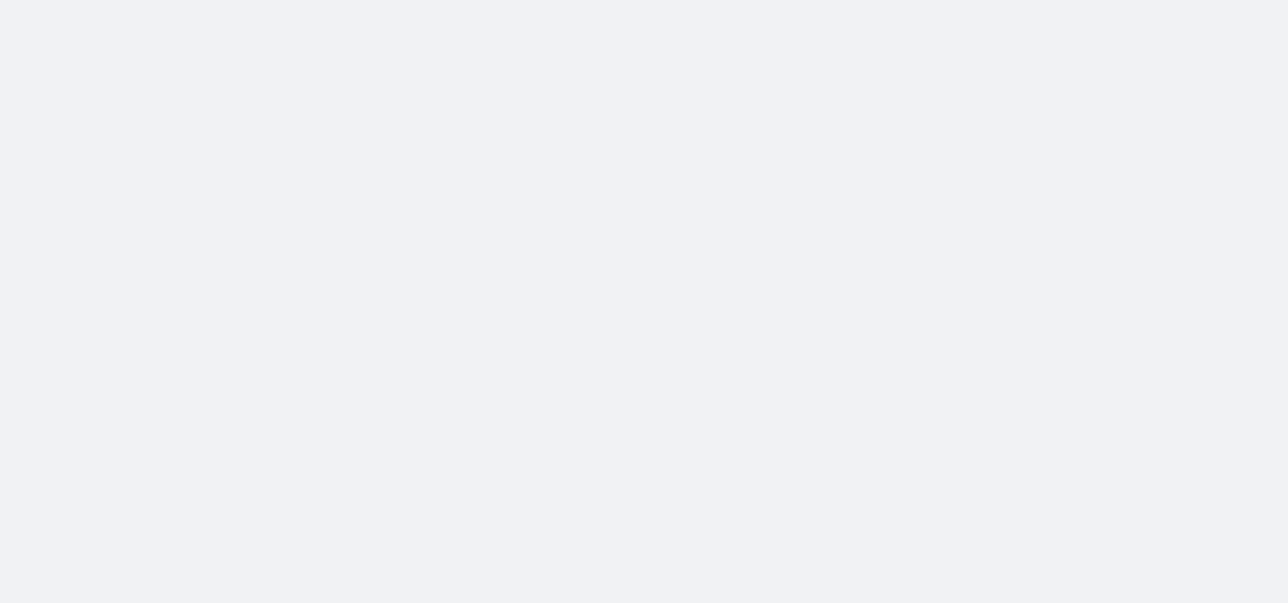 scroll, scrollTop: 0, scrollLeft: 0, axis: both 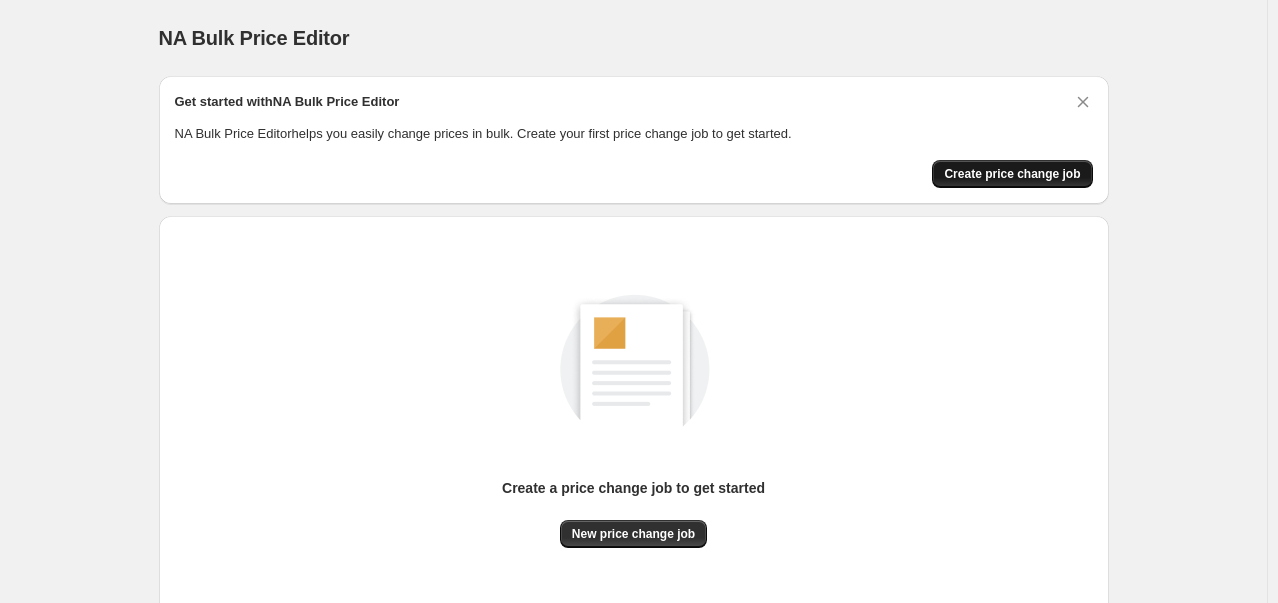 click on "Create price change job" at bounding box center (1012, 174) 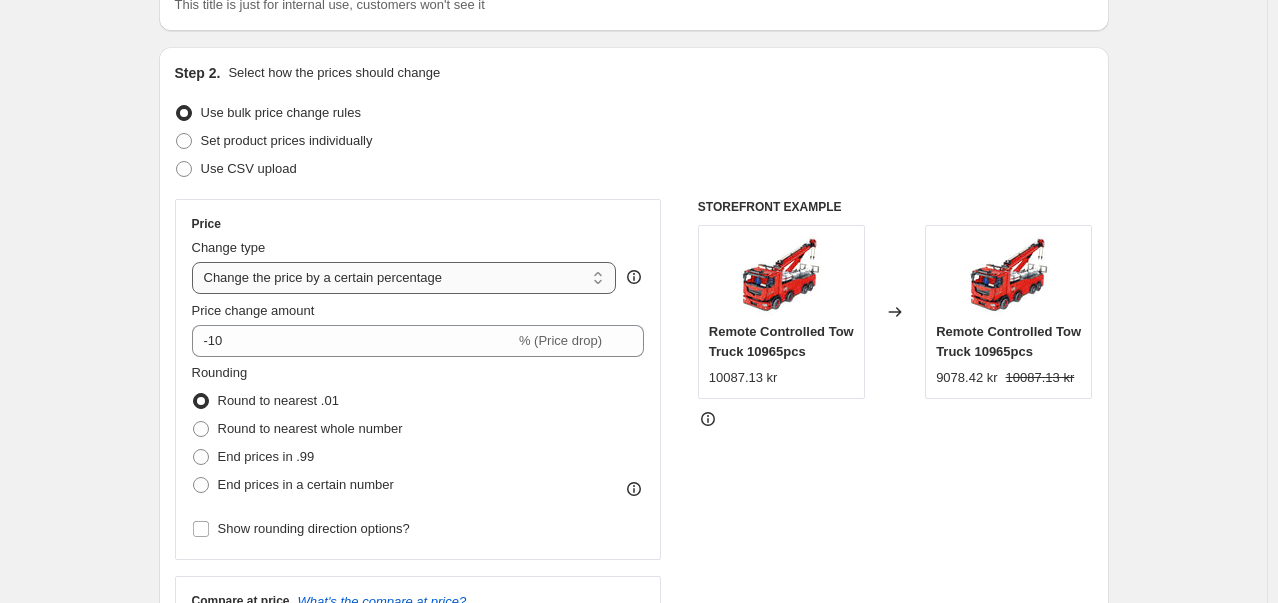 scroll, scrollTop: 200, scrollLeft: 0, axis: vertical 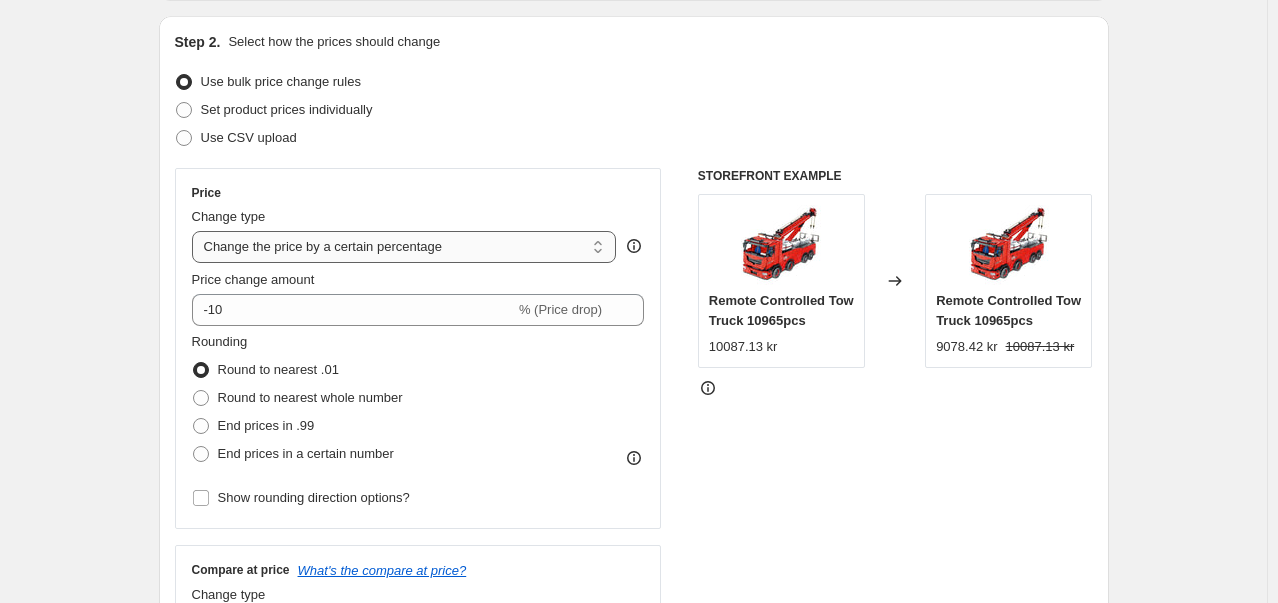 click on "Change the price to a certain amount Change the price by a certain amount Change the price by a certain percentage Change the price to the current compare at price (price before sale) Change the price by a certain amount relative to the compare at price Change the price by a certain percentage relative to the compare at price Don't change the price Change the price by a certain percentage relative to the cost per item Change price to certain cost margin" at bounding box center [404, 247] 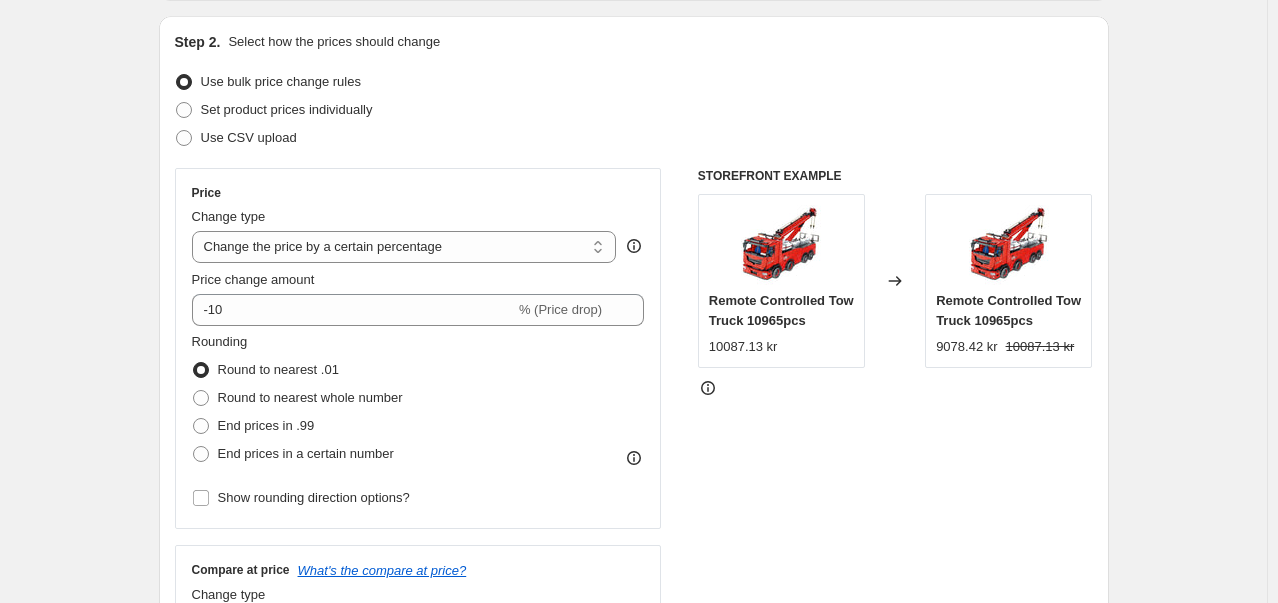 select on "to" 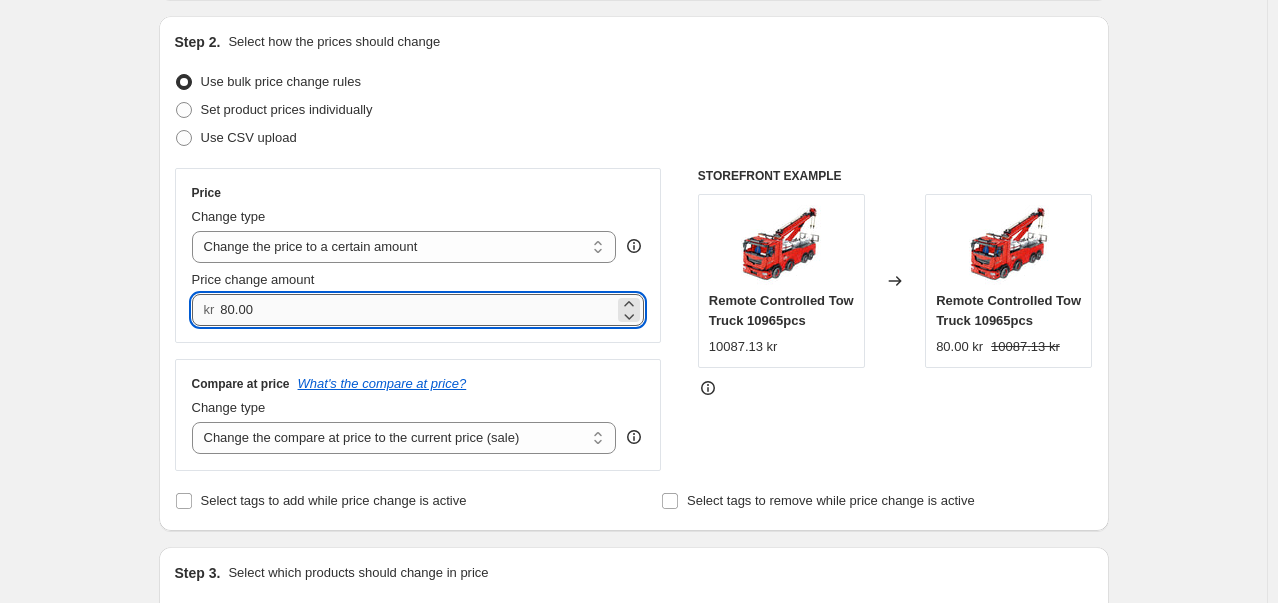 click on "80.00" at bounding box center (417, 310) 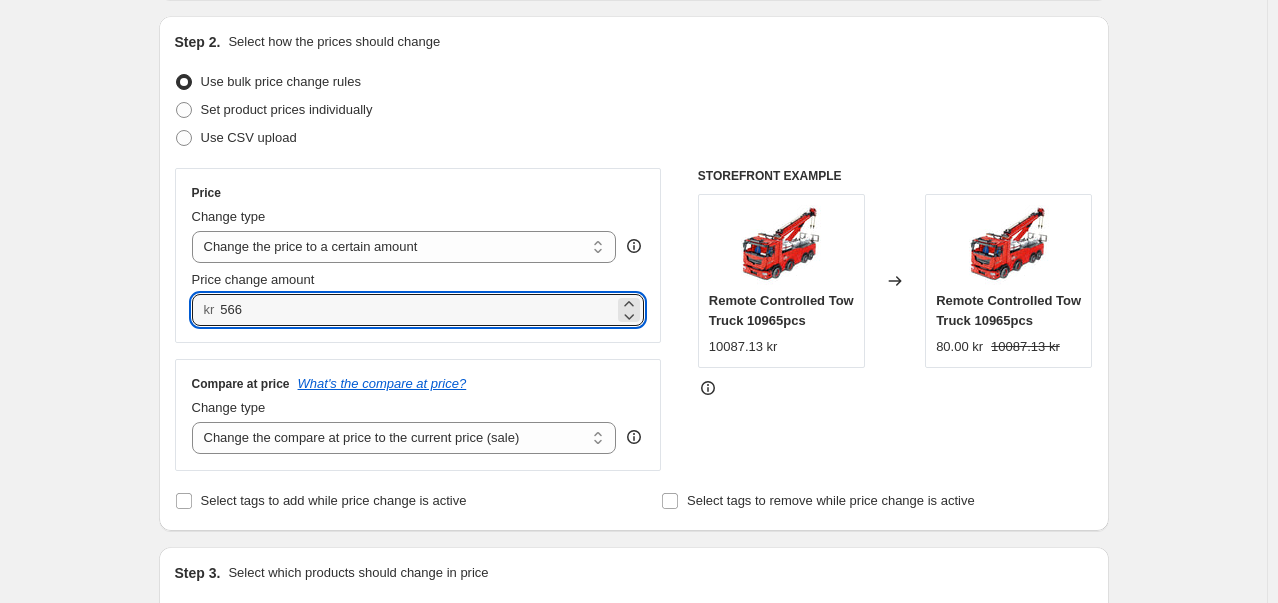 type on "566.00" 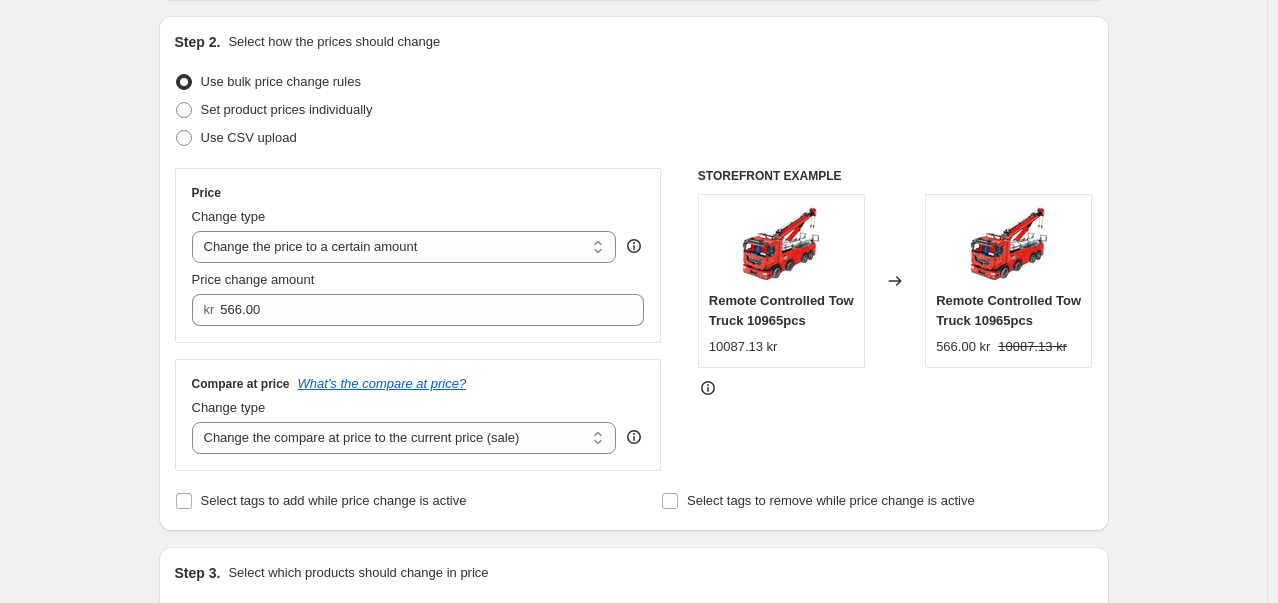 click on "Price Change type Change the price to a certain amount Change the price by a certain amount Change the price by a certain percentage Change the price to the current compare at price (price before sale) Change the price by a certain amount relative to the compare at price Change the price by a certain percentage relative to the compare at price Don't change the price Change the price by a certain percentage relative to the cost per item Change price to certain cost margin Change the price to a certain amount Price change amount kr 566.00 Compare at price What's the compare at price? Change type Change the compare at price to the current price (sale) Change the compare at price to a certain amount Change the compare at price by a certain amount Change the compare at price by a certain percentage Change the compare at price by a certain amount relative to the actual price Change the compare at price by a certain percentage relative to the actual price Don't change the compare at price Remove the compare at price" at bounding box center [418, 319] 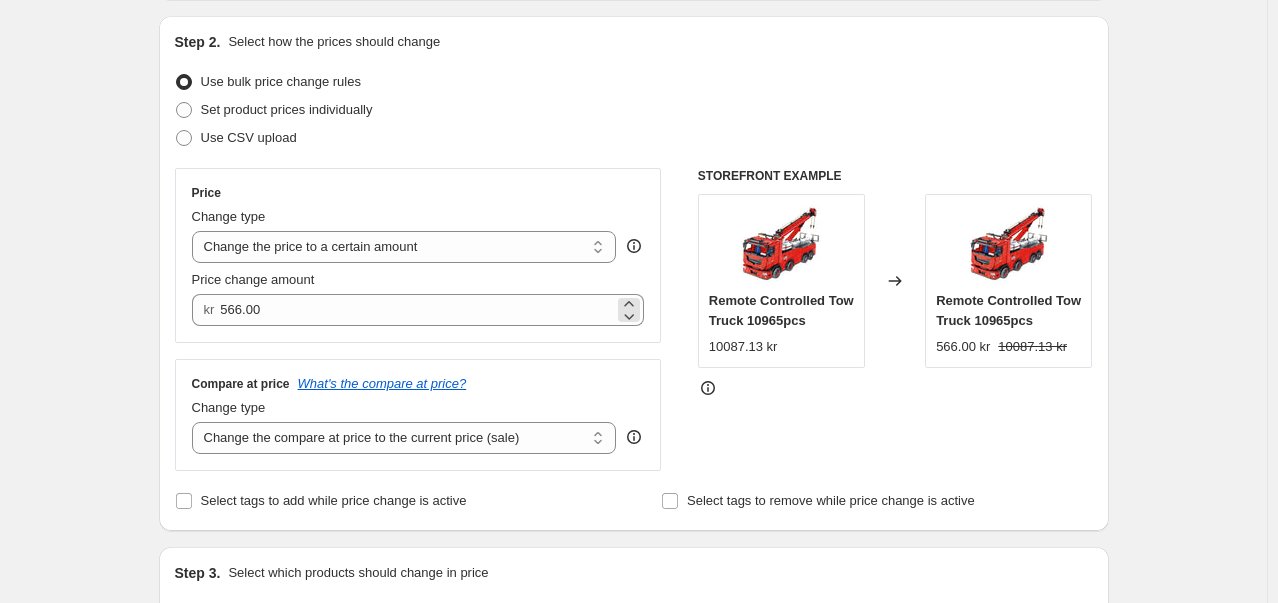 click on "kr 566.00" at bounding box center [418, 310] 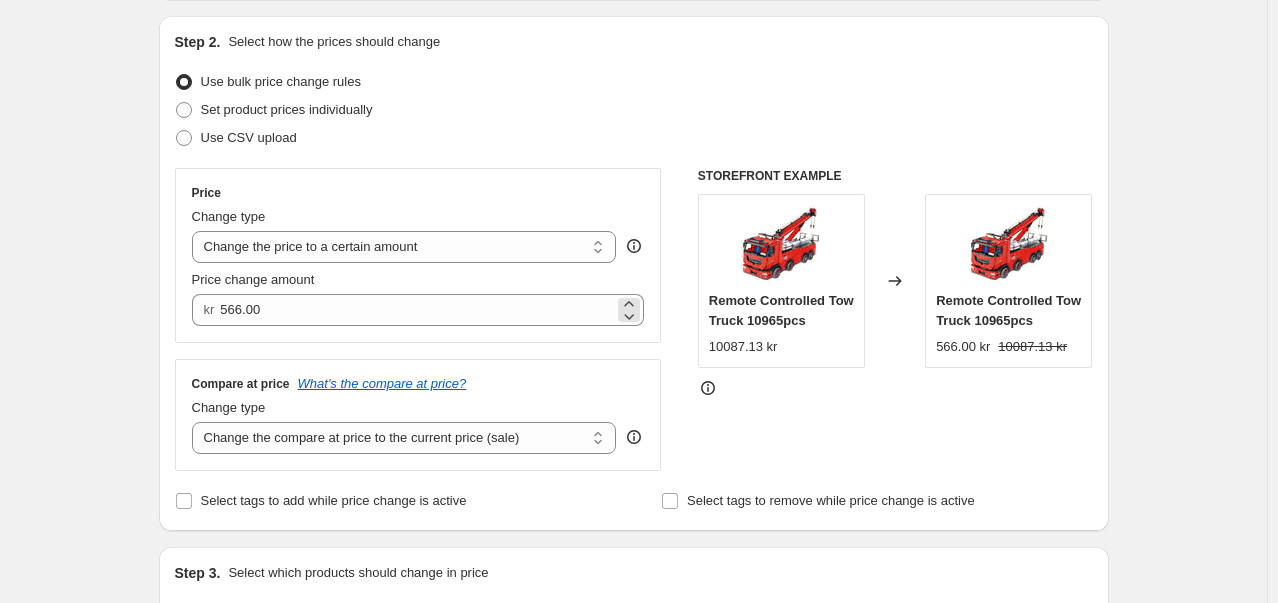 click on "kr 566.00" at bounding box center (418, 310) 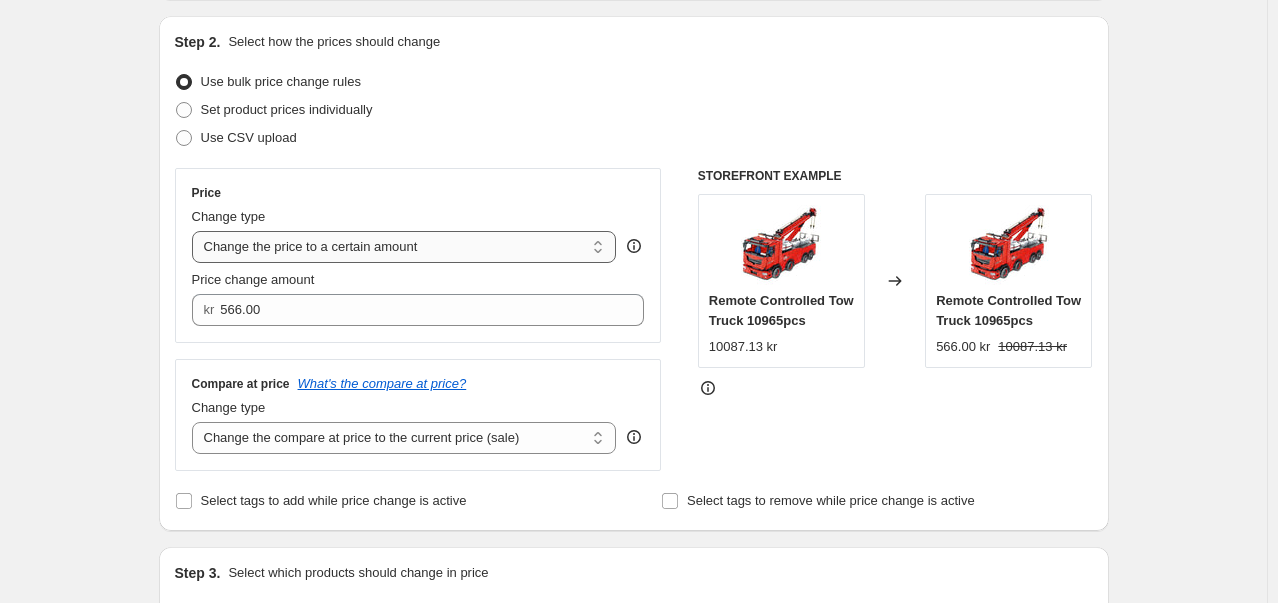 click on "Change the price to a certain amount Change the price by a certain amount Change the price by a certain percentage Change the price to the current compare at price (price before sale) Change the price by a certain amount relative to the compare at price Change the price by a certain percentage relative to the compare at price Don't change the price Change the price by a certain percentage relative to the cost per item Change price to certain cost margin" at bounding box center [404, 247] 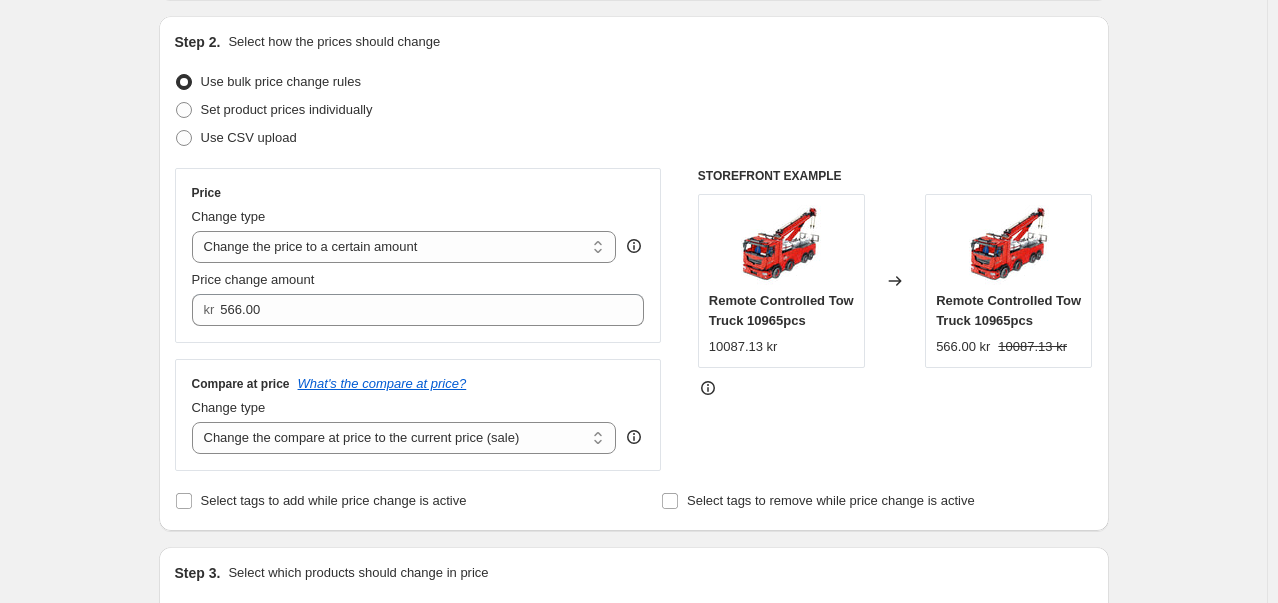 select on "by" 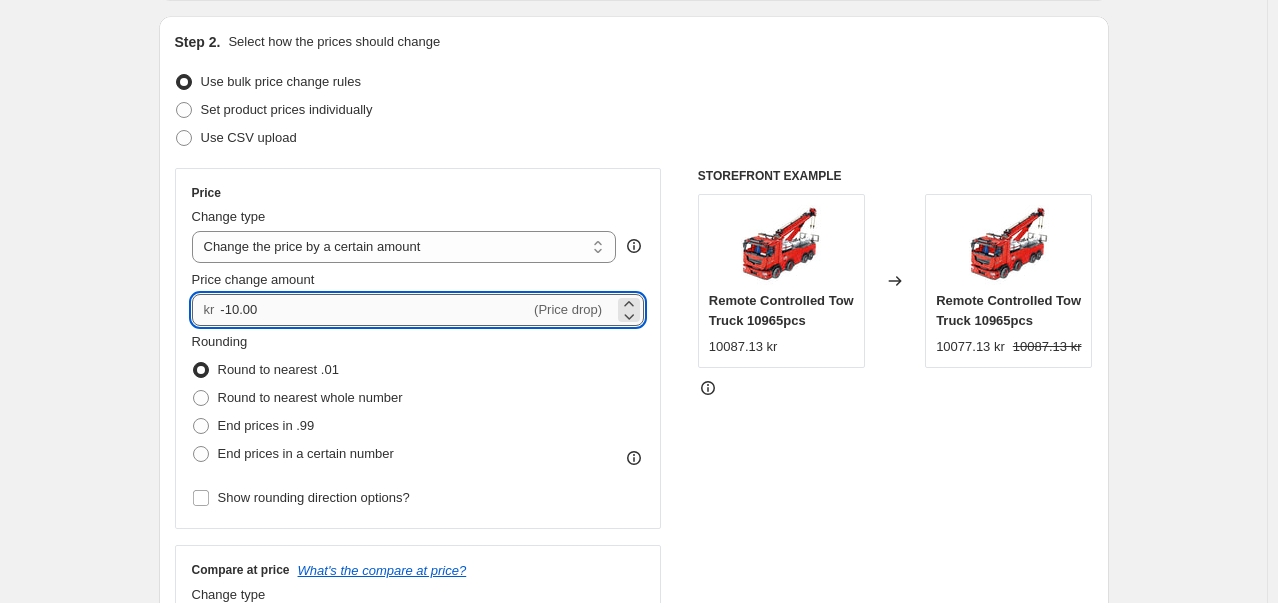 click on "-10.00" at bounding box center [375, 310] 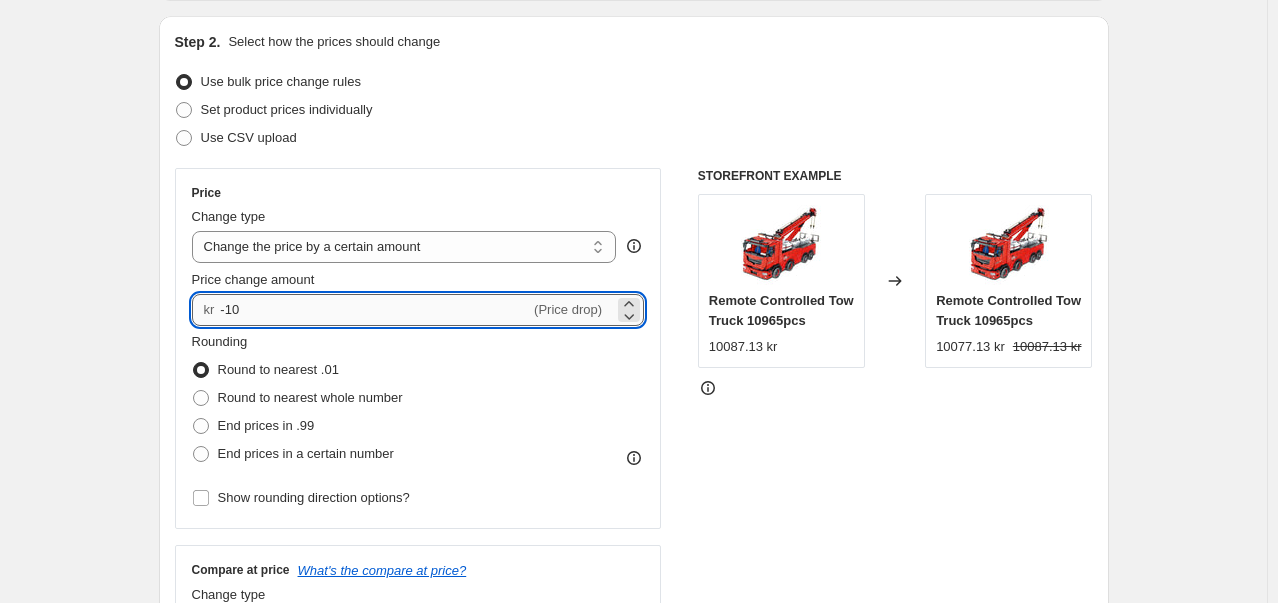 type on "-1" 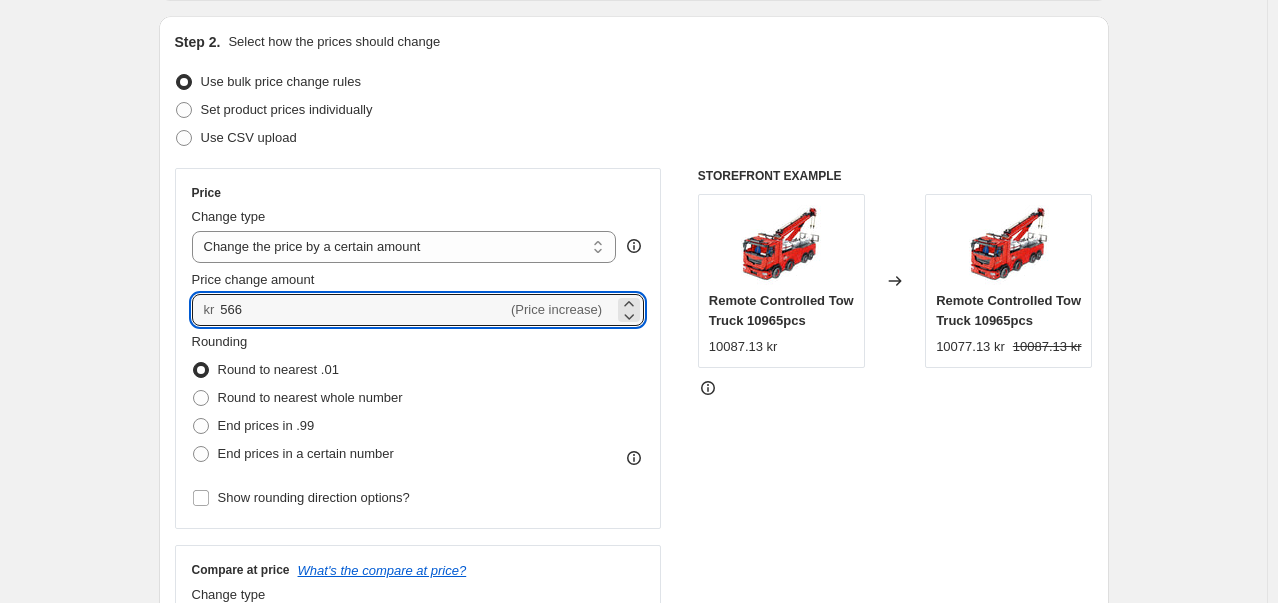type on "566.00" 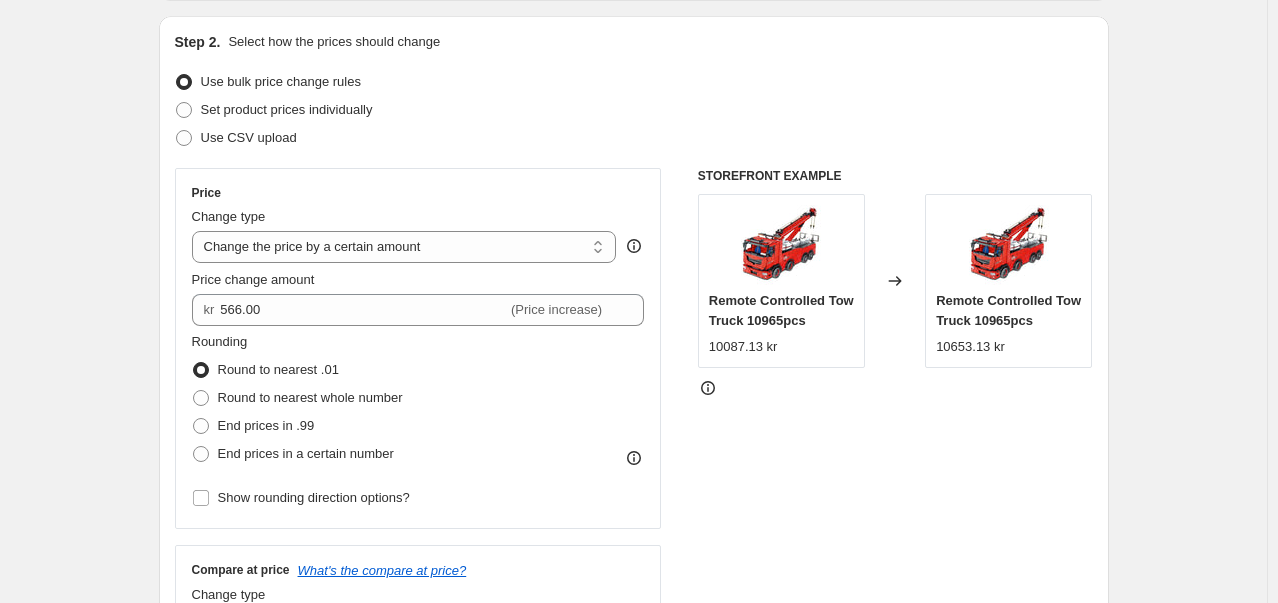 click on "Rounding Round to nearest .01 Round to nearest whole number End prices in .99 End prices in a certain number" at bounding box center [418, 400] 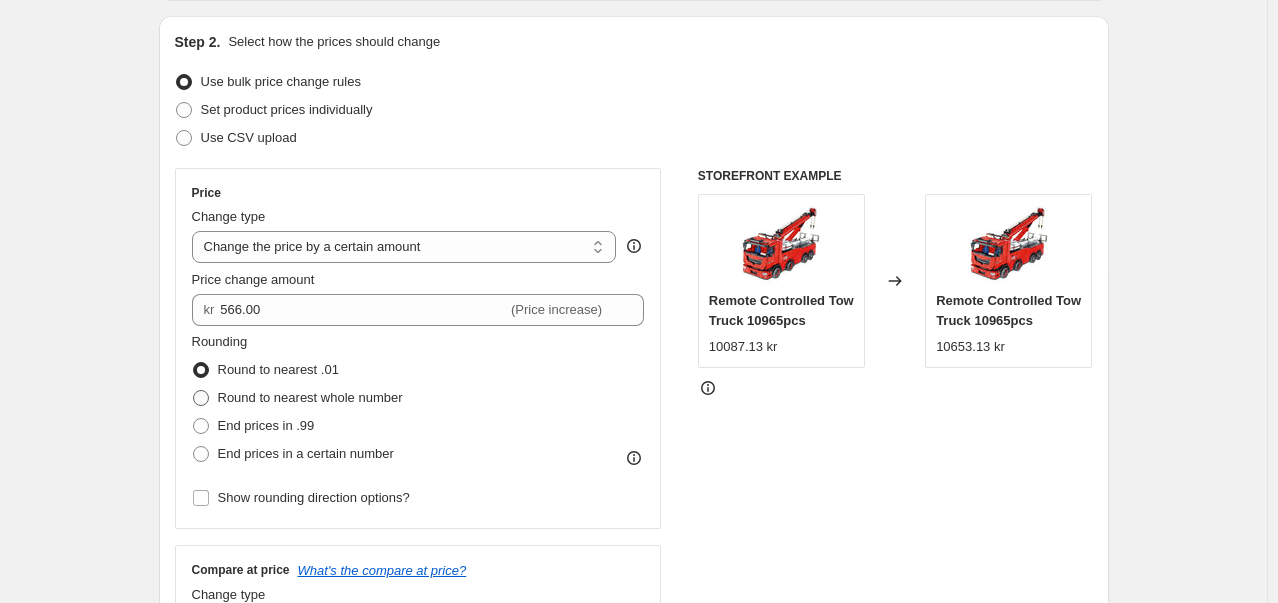 click at bounding box center (201, 398) 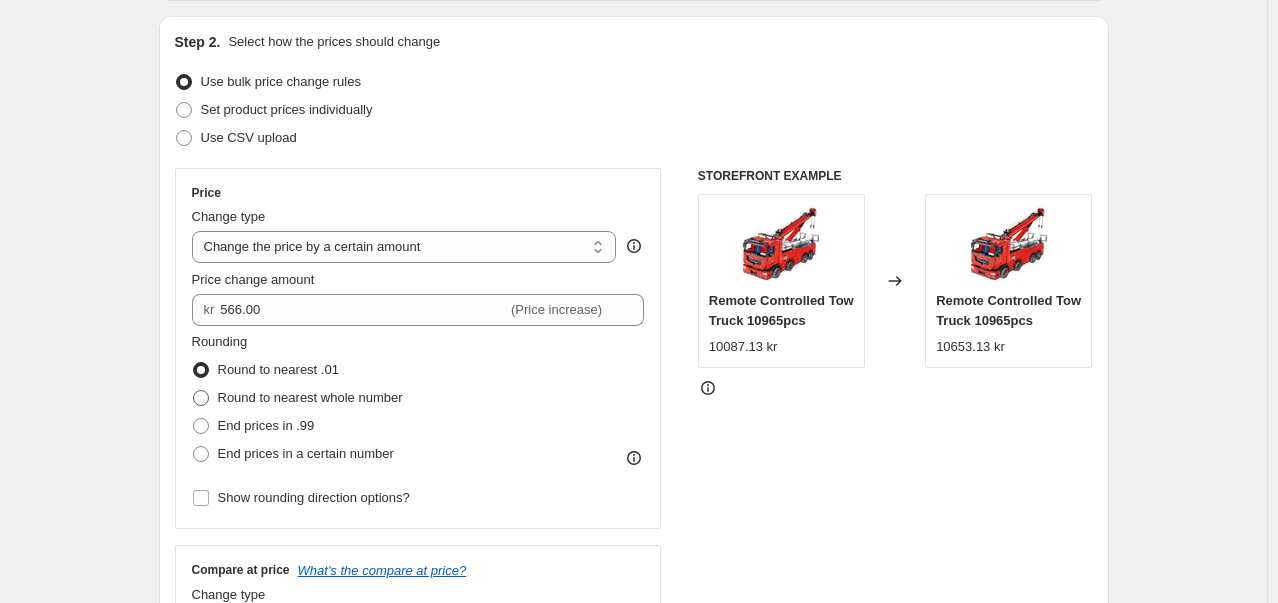 radio on "true" 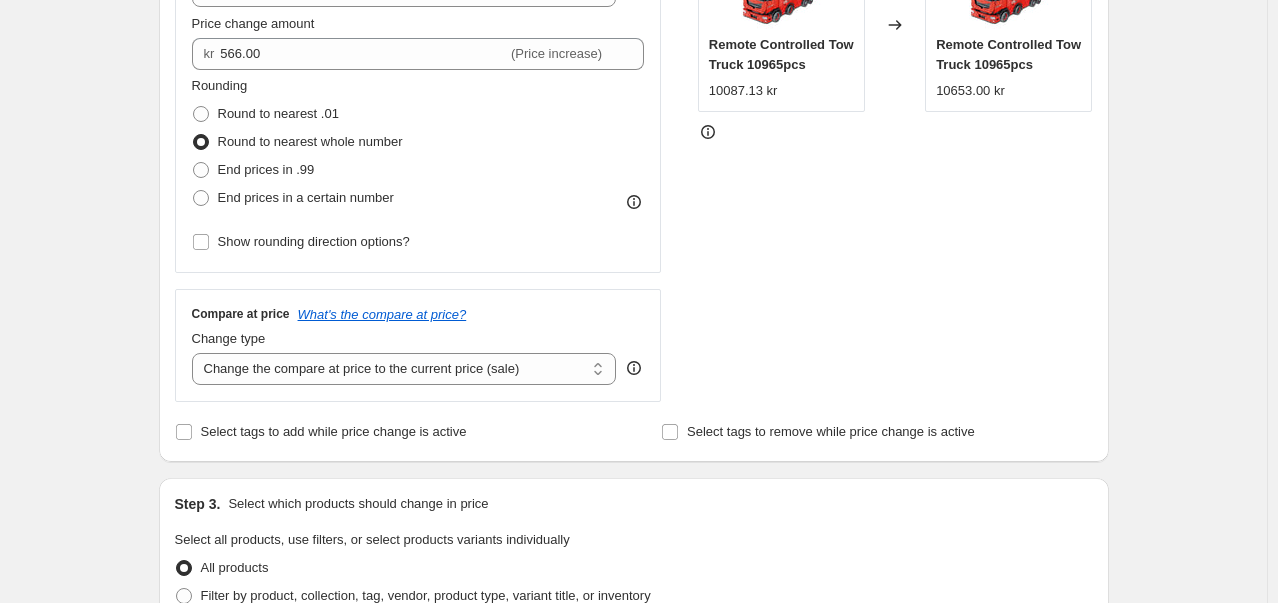 scroll, scrollTop: 500, scrollLeft: 0, axis: vertical 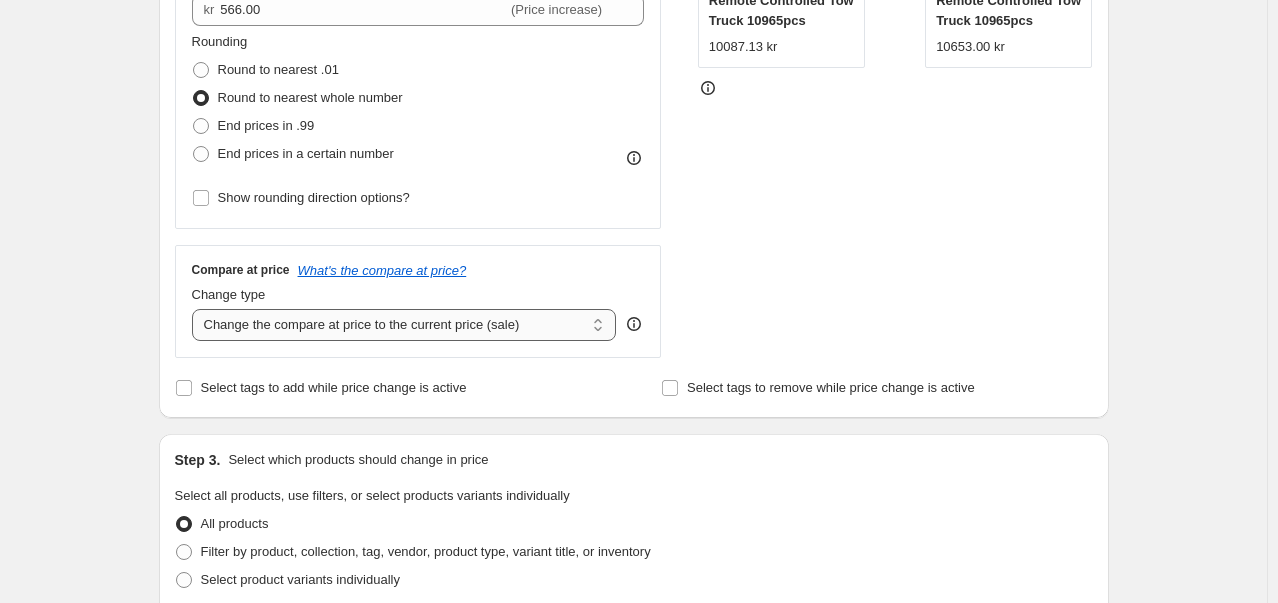 click on "Change the compare at price to the current price (sale) Change the compare at price to a certain amount Change the compare at price by a certain amount Change the compare at price by a certain percentage Change the compare at price by a certain amount relative to the actual price Change the compare at price by a certain percentage relative to the actual price Don't change the compare at price Remove the compare at price" at bounding box center [404, 325] 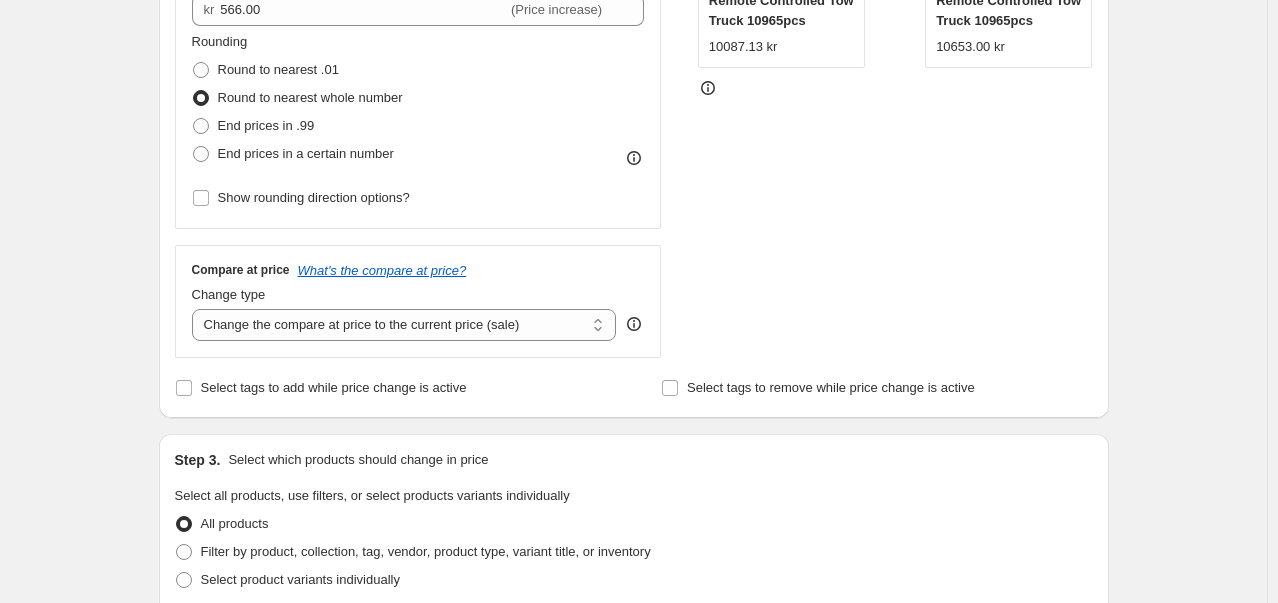 select on "remove" 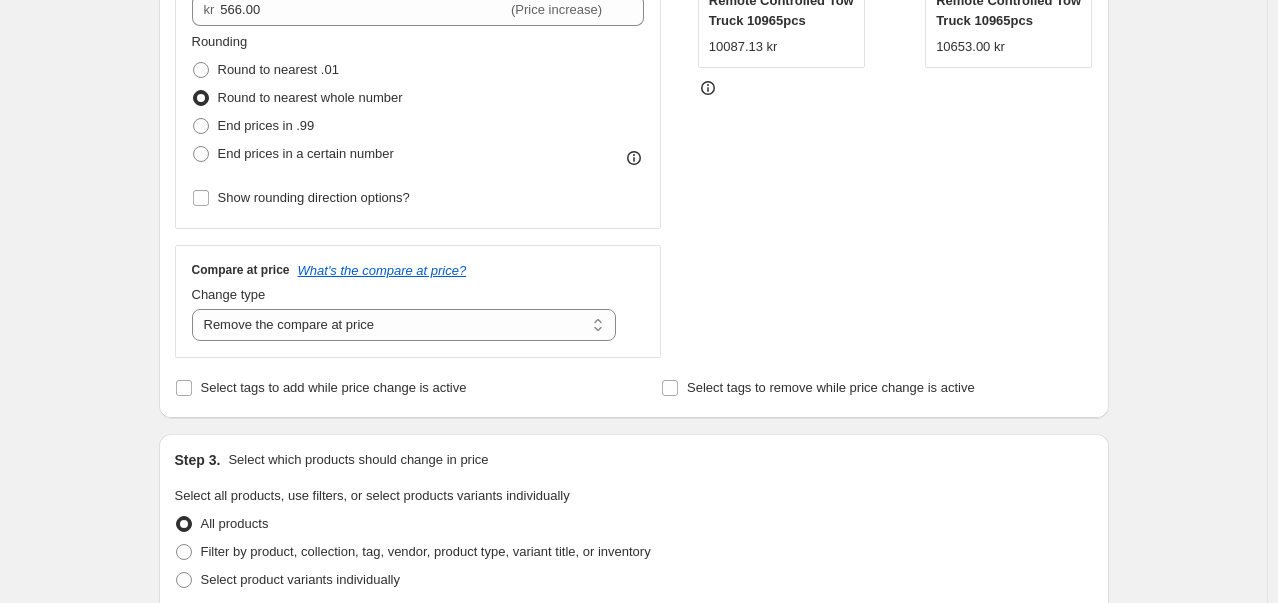 click on "All products" at bounding box center (634, 524) 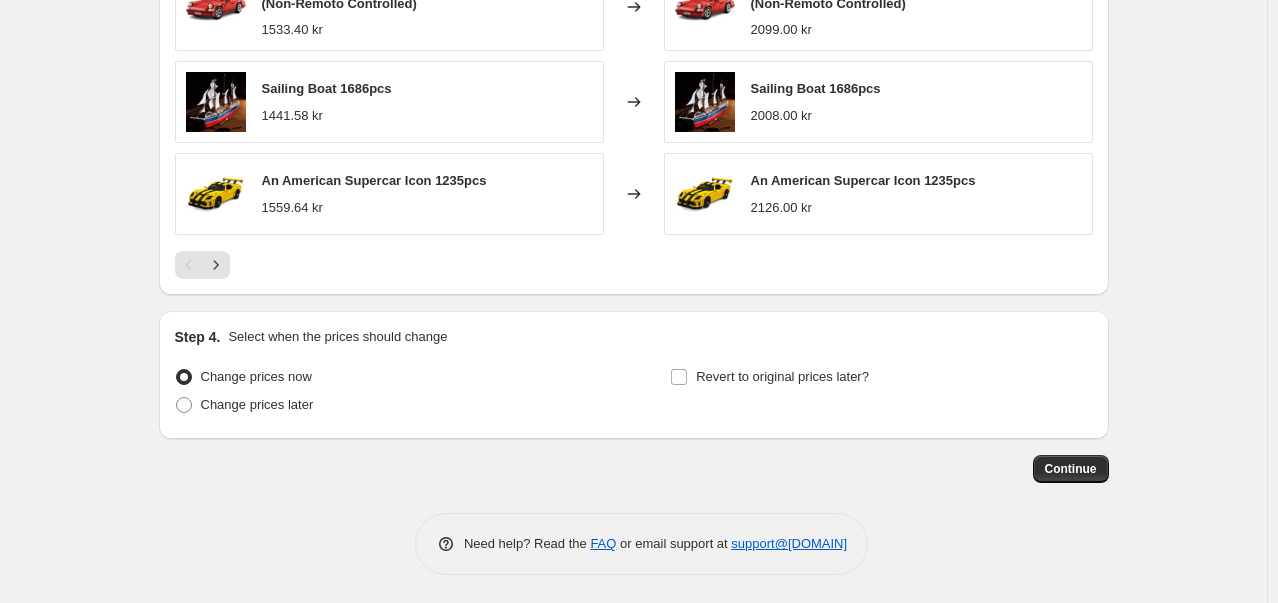 scroll, scrollTop: 1400, scrollLeft: 0, axis: vertical 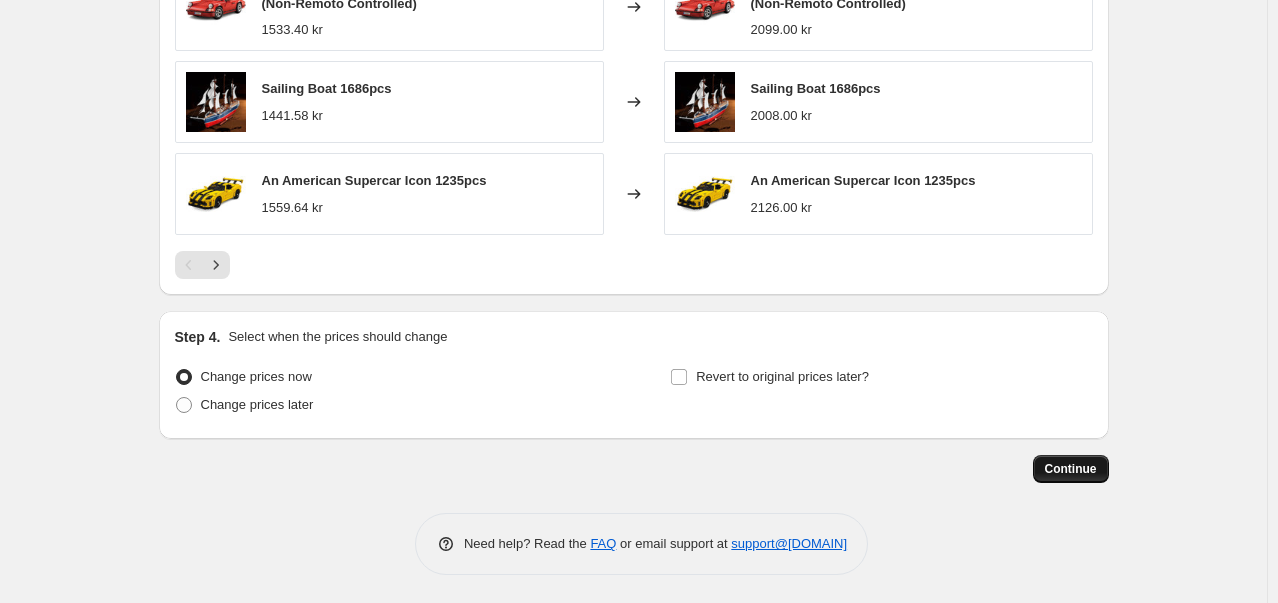 click on "Continue" at bounding box center (1071, 469) 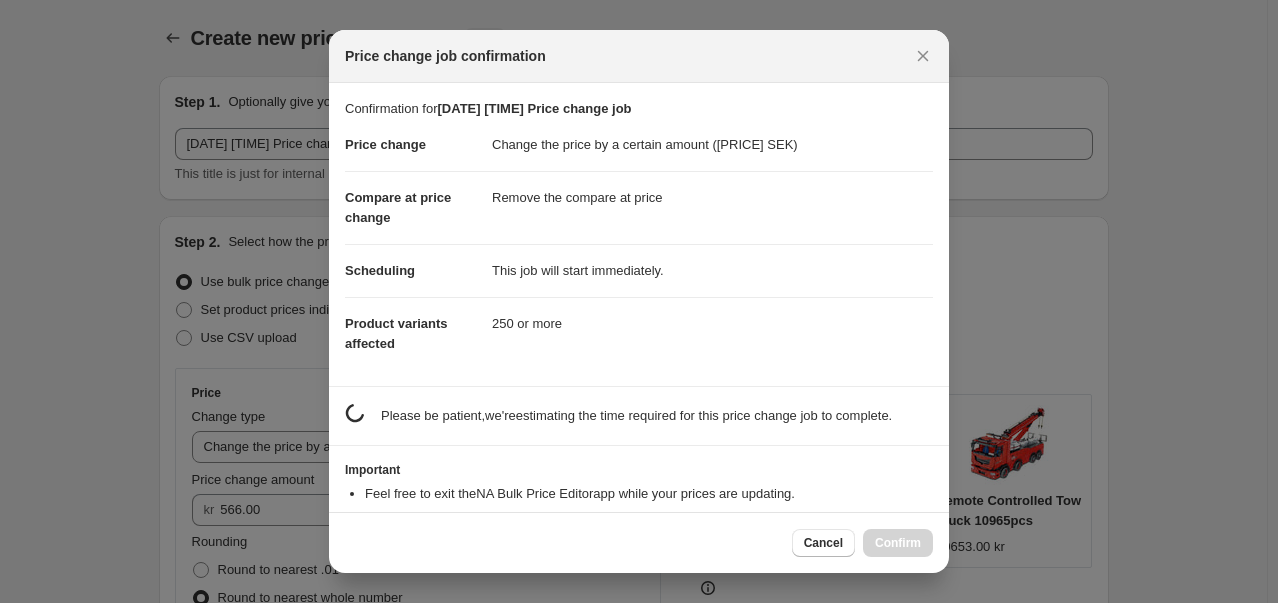 scroll, scrollTop: 0, scrollLeft: 0, axis: both 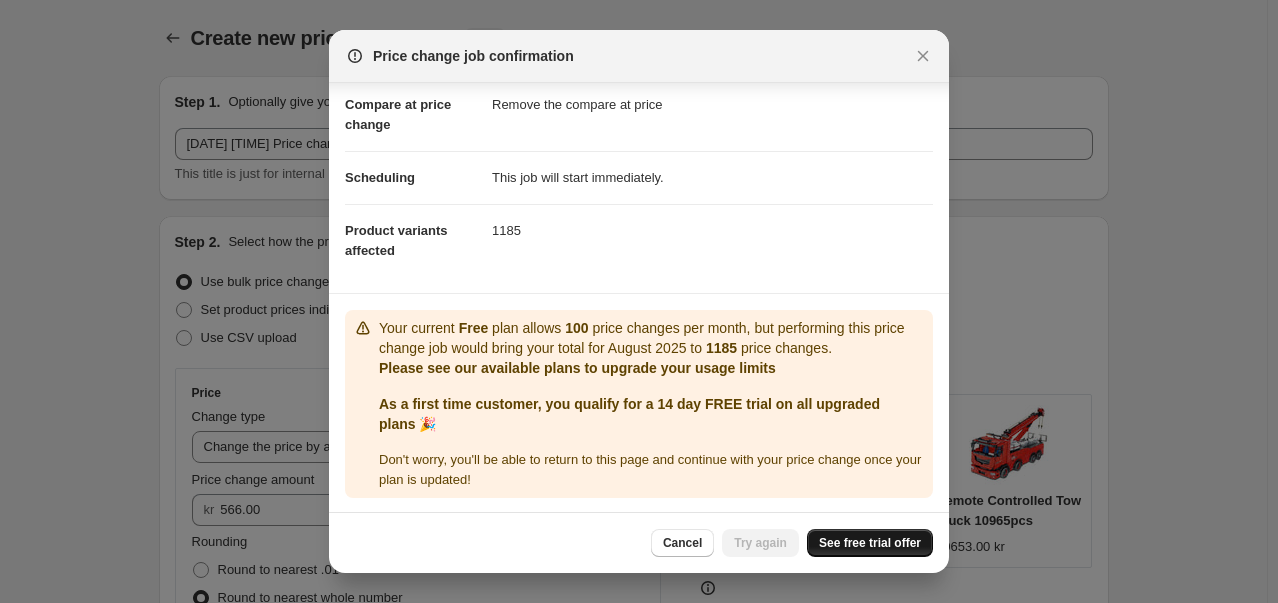 click on "See free trial offer" at bounding box center (870, 543) 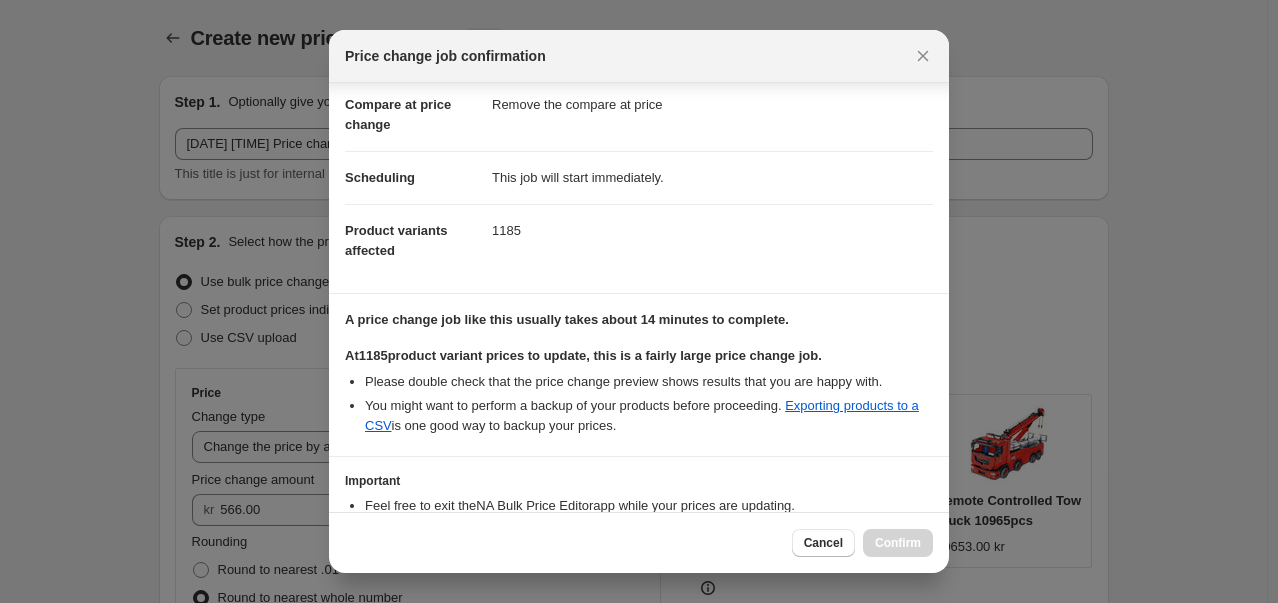 click on "Cancel Confirm" at bounding box center (639, 542) 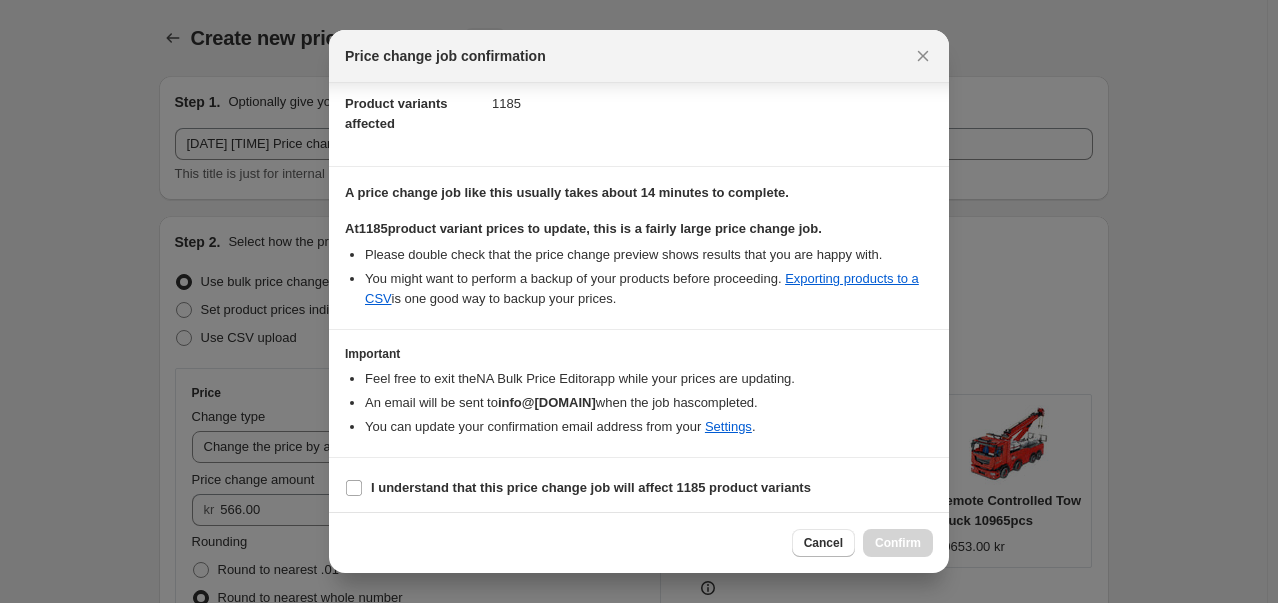 scroll, scrollTop: 224, scrollLeft: 0, axis: vertical 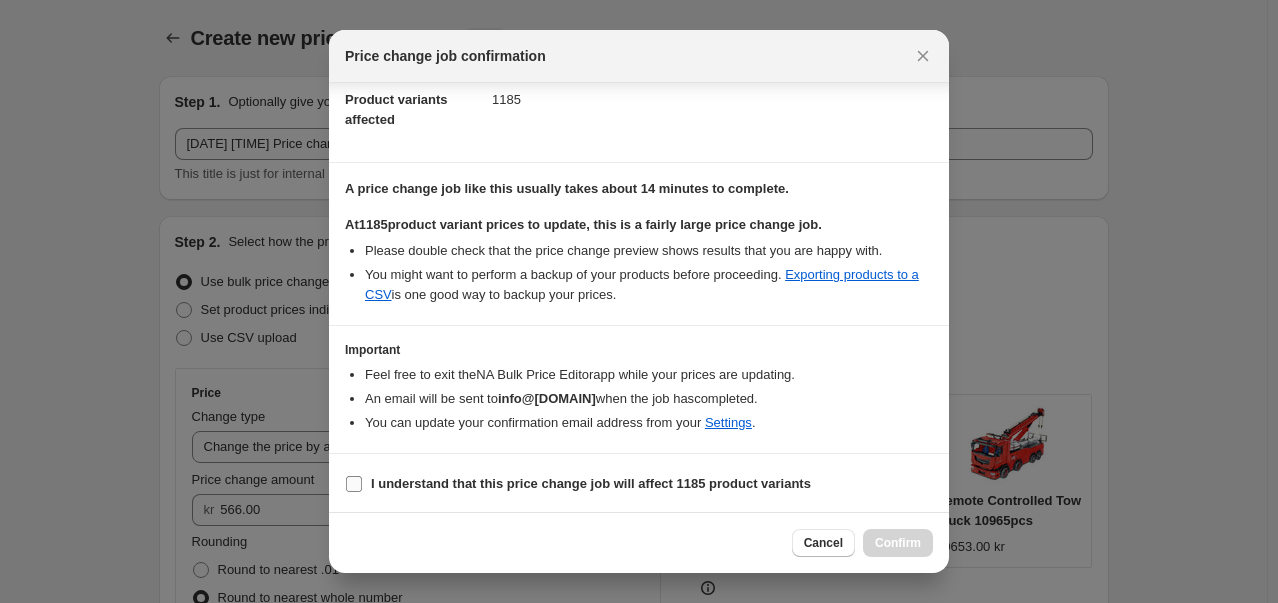click on "I understand that this price change job will affect 1185 product variants" at bounding box center (591, 483) 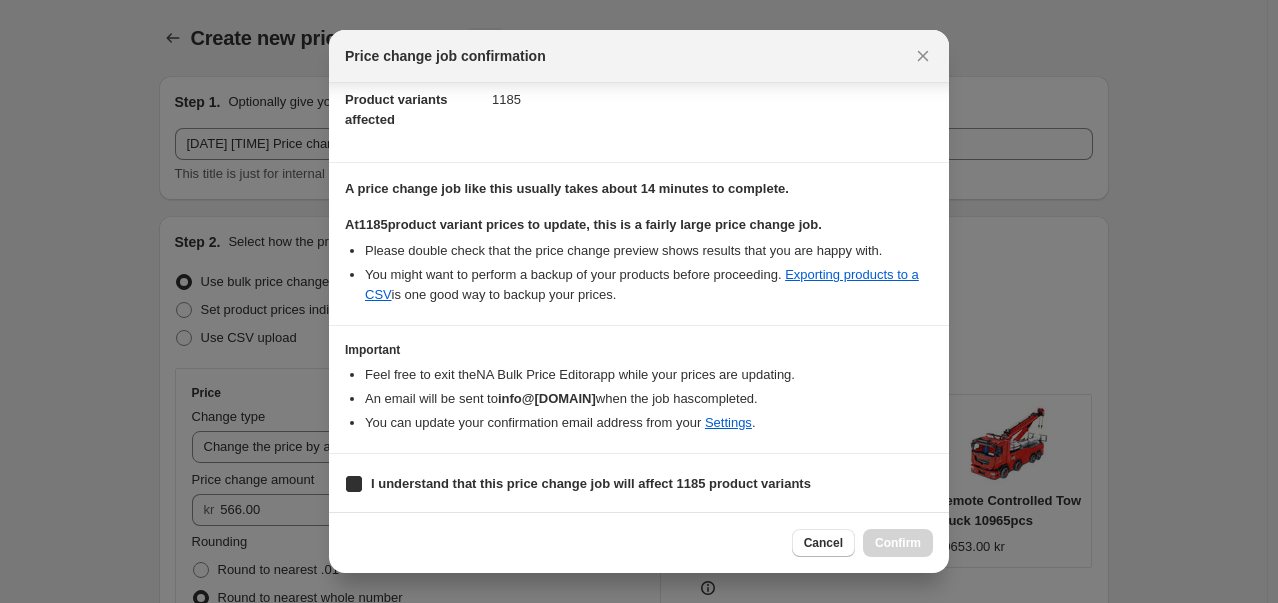 checkbox on "true" 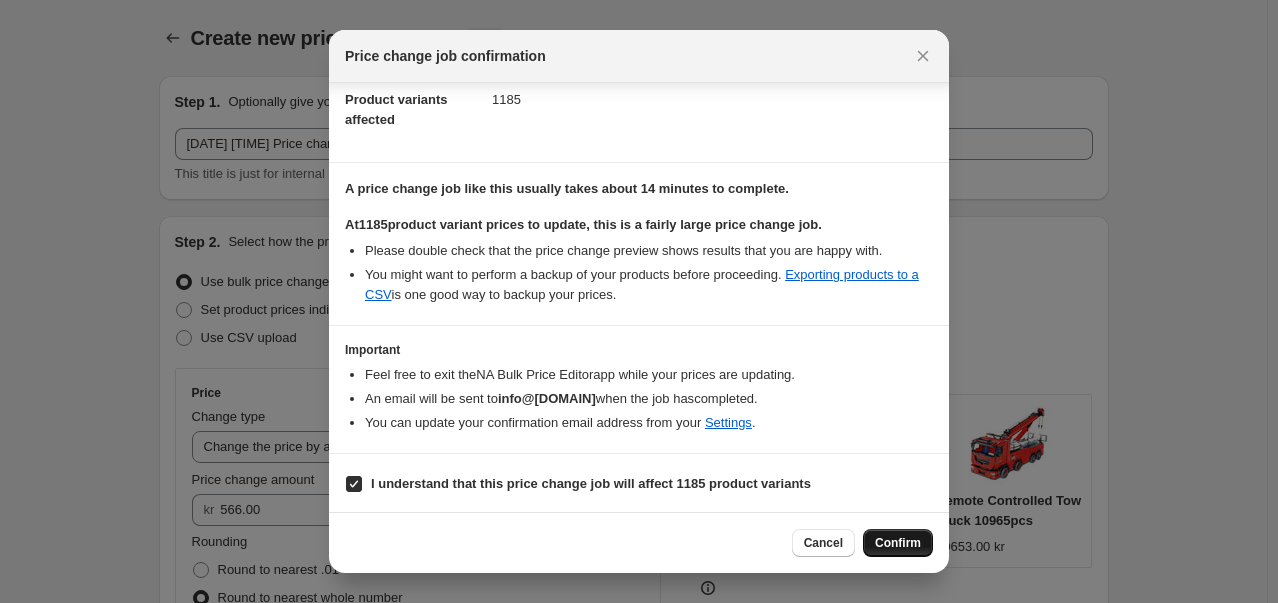 click on "Confirm" at bounding box center (898, 543) 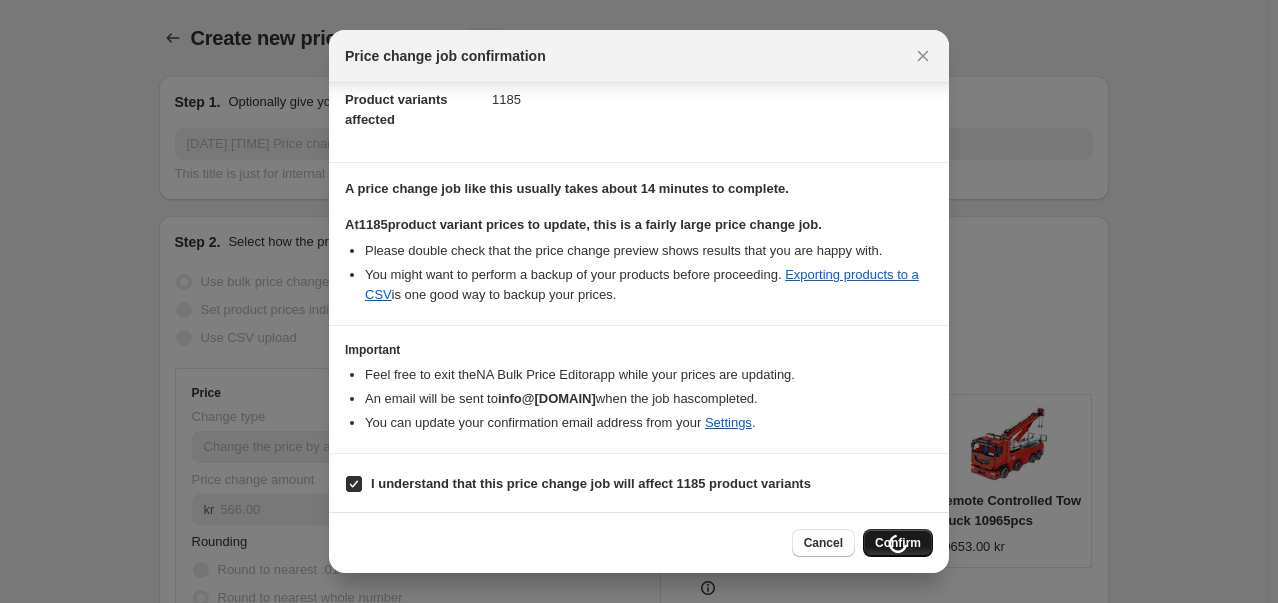 scroll, scrollTop: 1468, scrollLeft: 0, axis: vertical 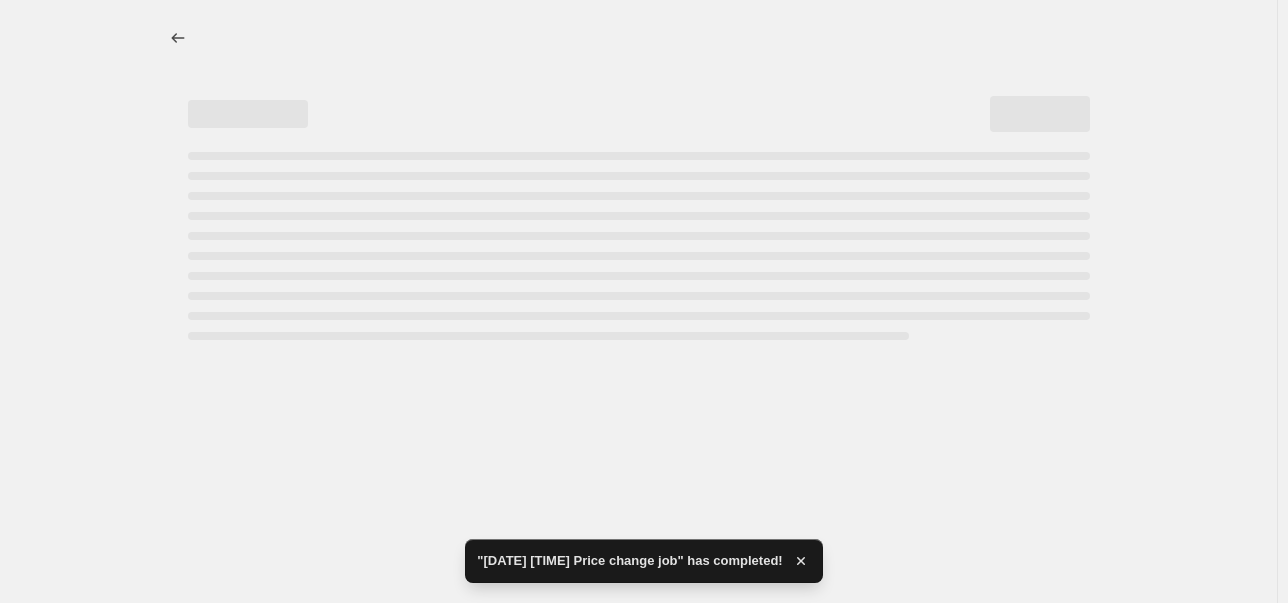select on "by" 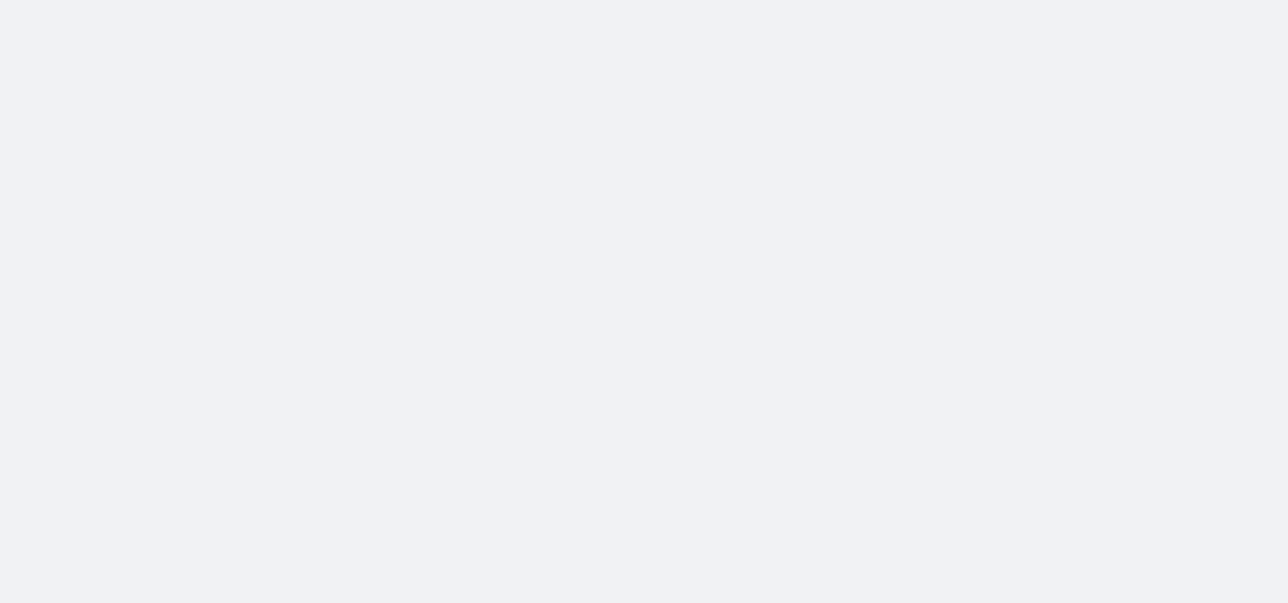 scroll, scrollTop: 0, scrollLeft: 0, axis: both 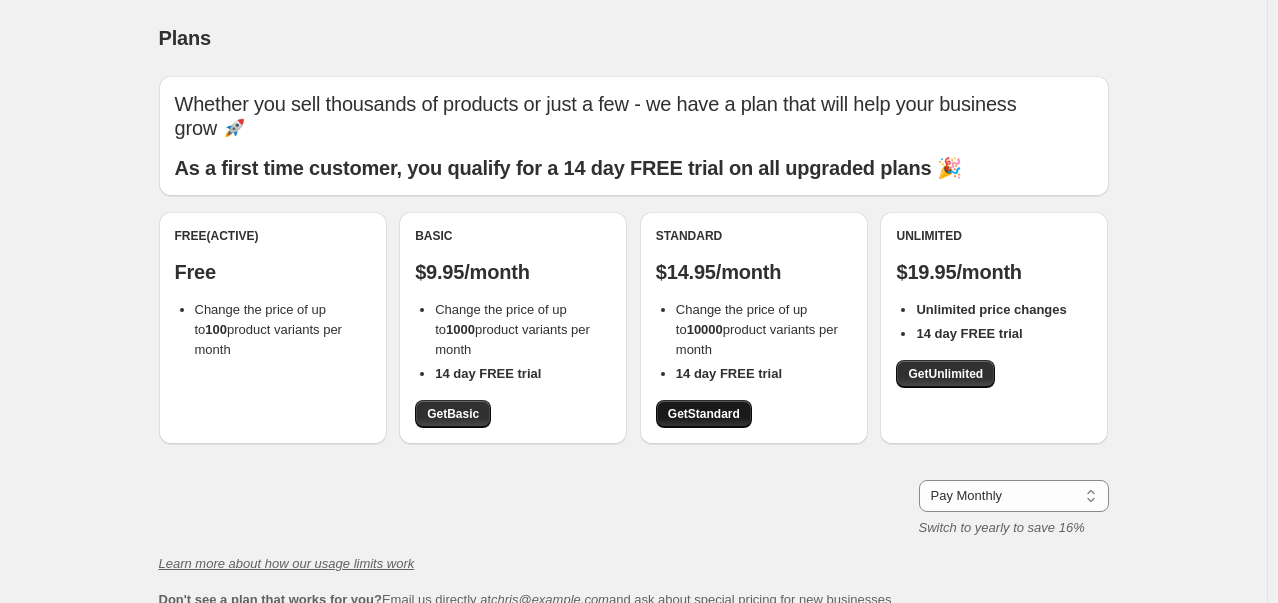 click on "Get  Standard" at bounding box center [704, 414] 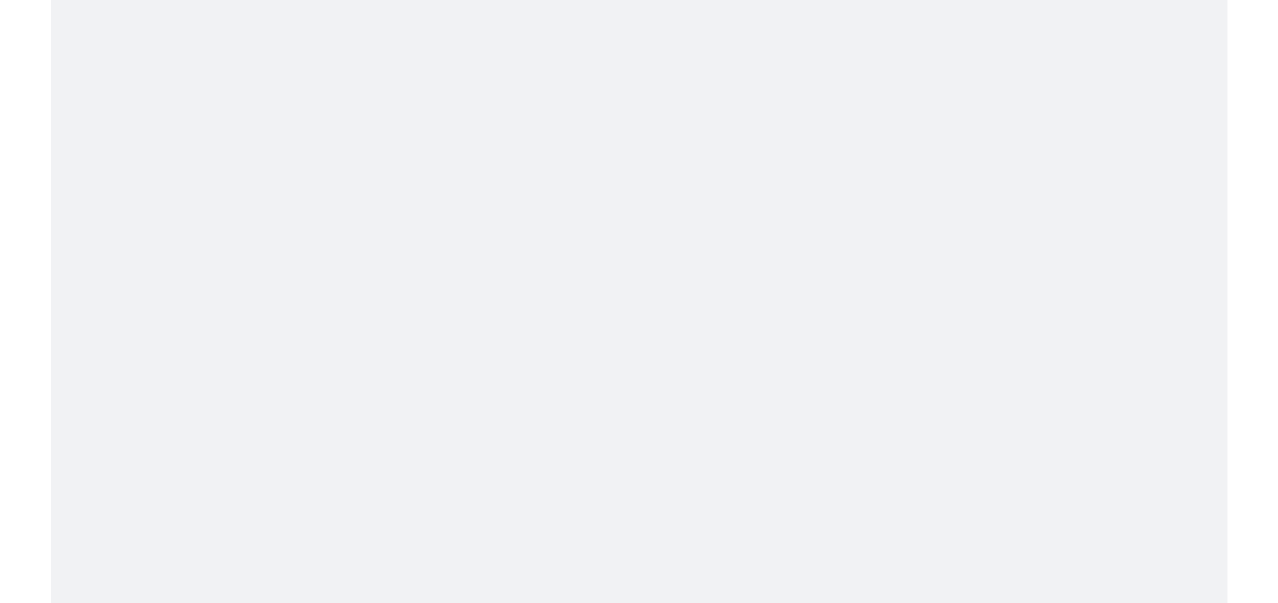 scroll, scrollTop: 0, scrollLeft: 0, axis: both 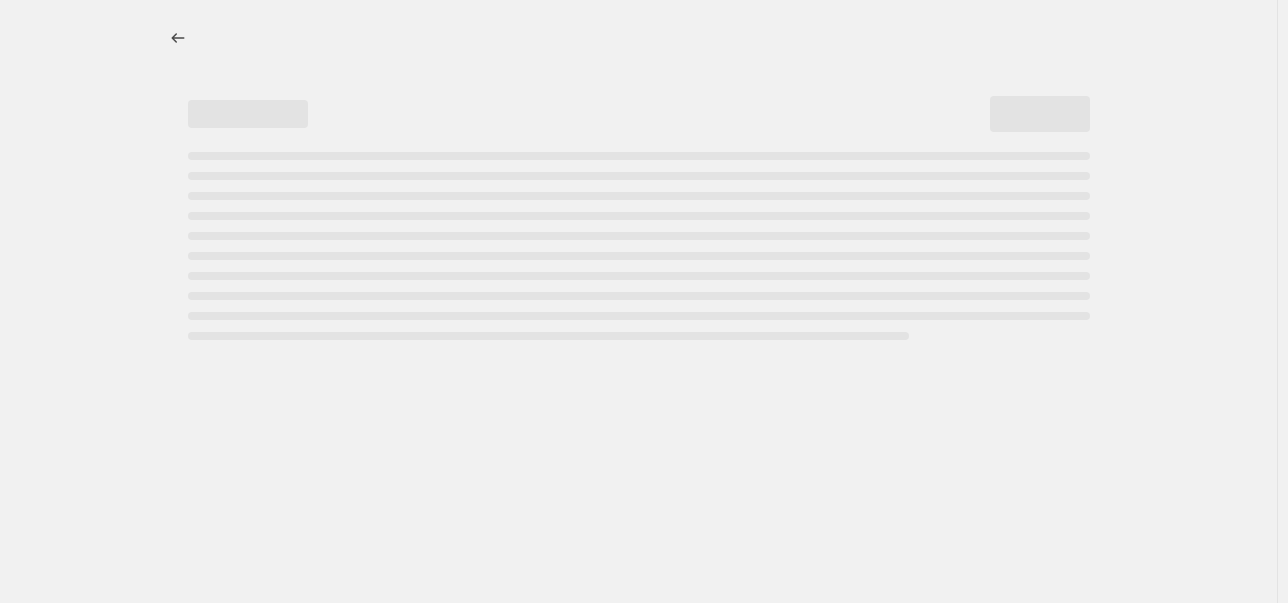 select on "by" 